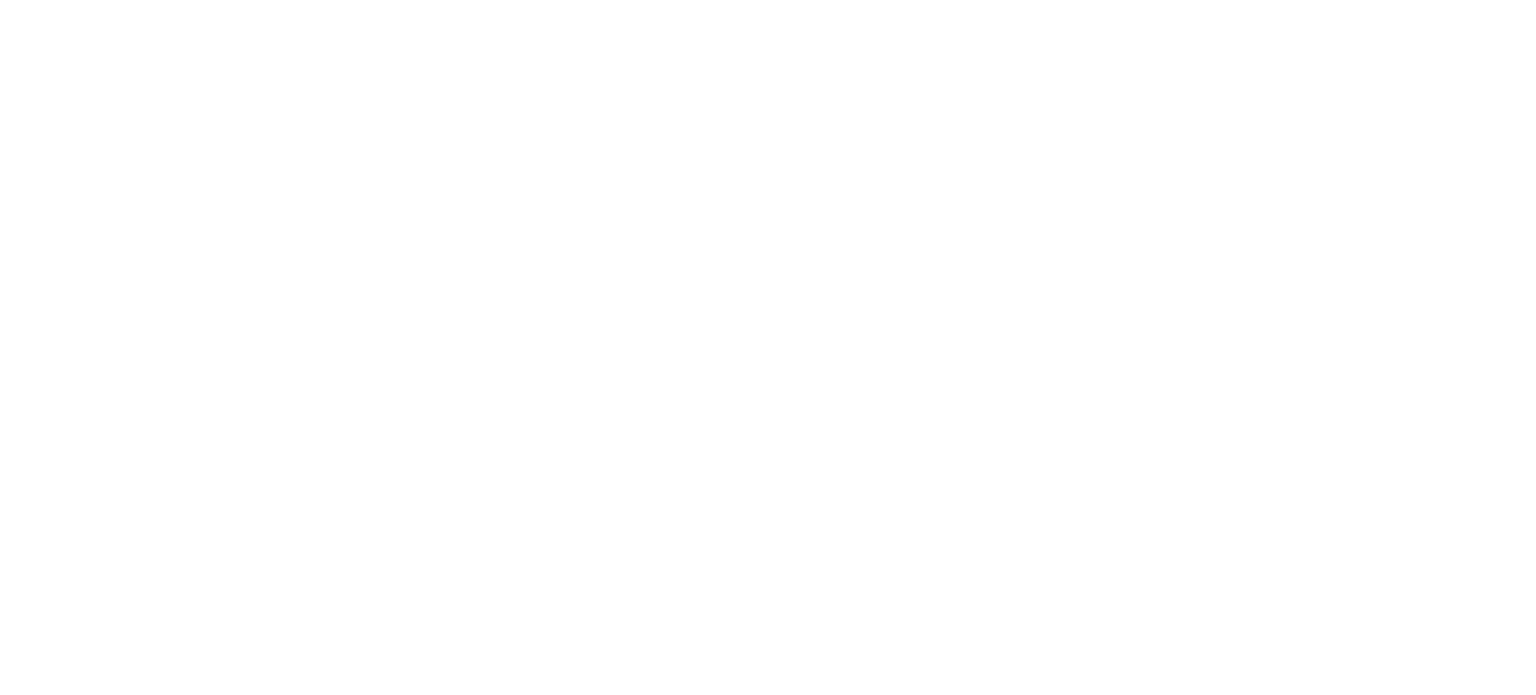 scroll, scrollTop: 0, scrollLeft: 0, axis: both 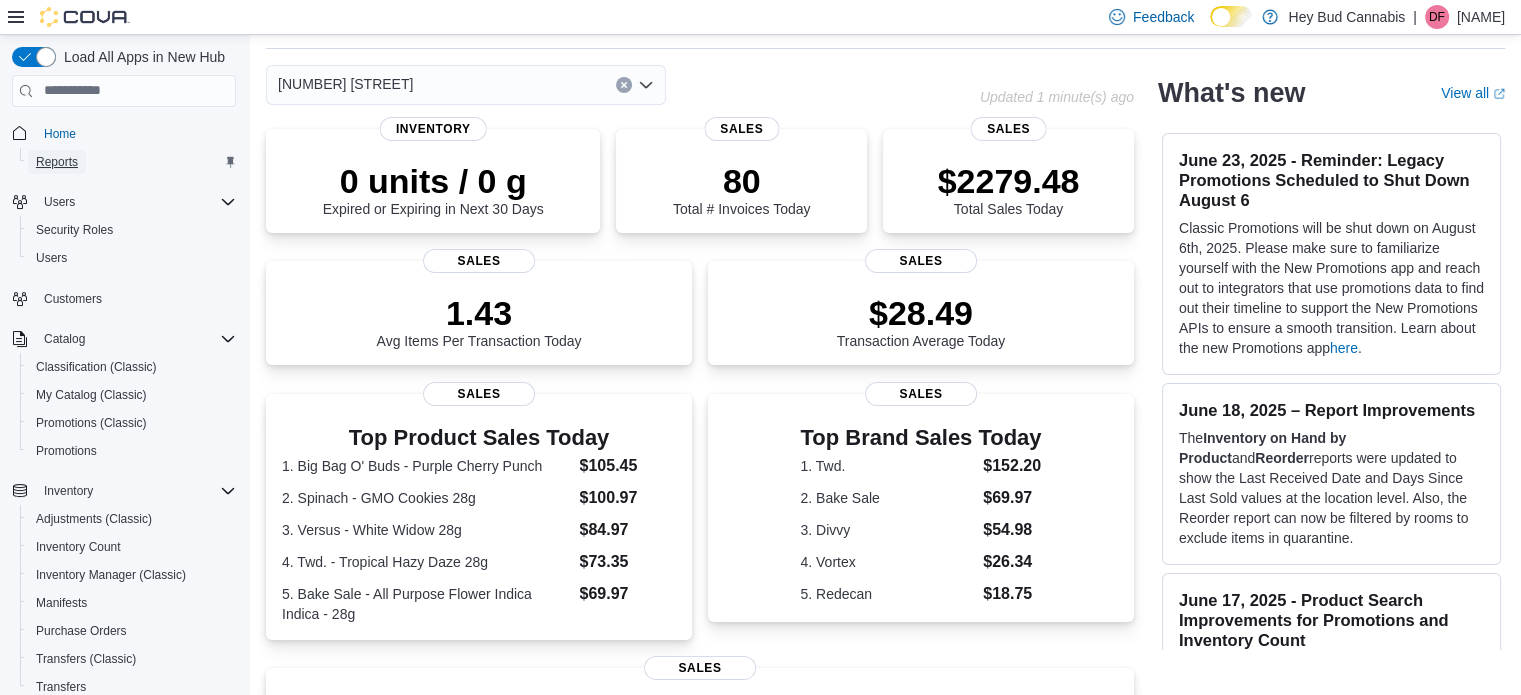 click on "Reports" at bounding box center (57, 162) 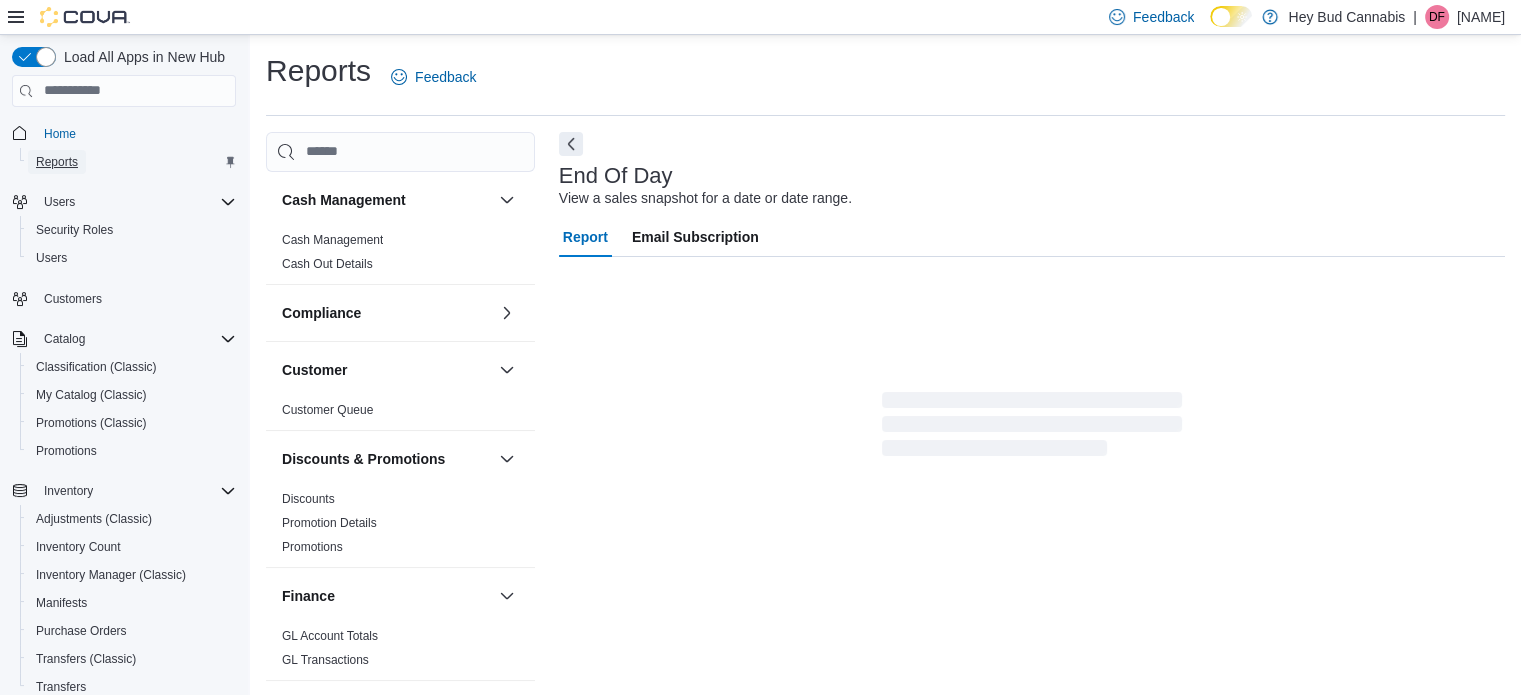 scroll, scrollTop: 13, scrollLeft: 0, axis: vertical 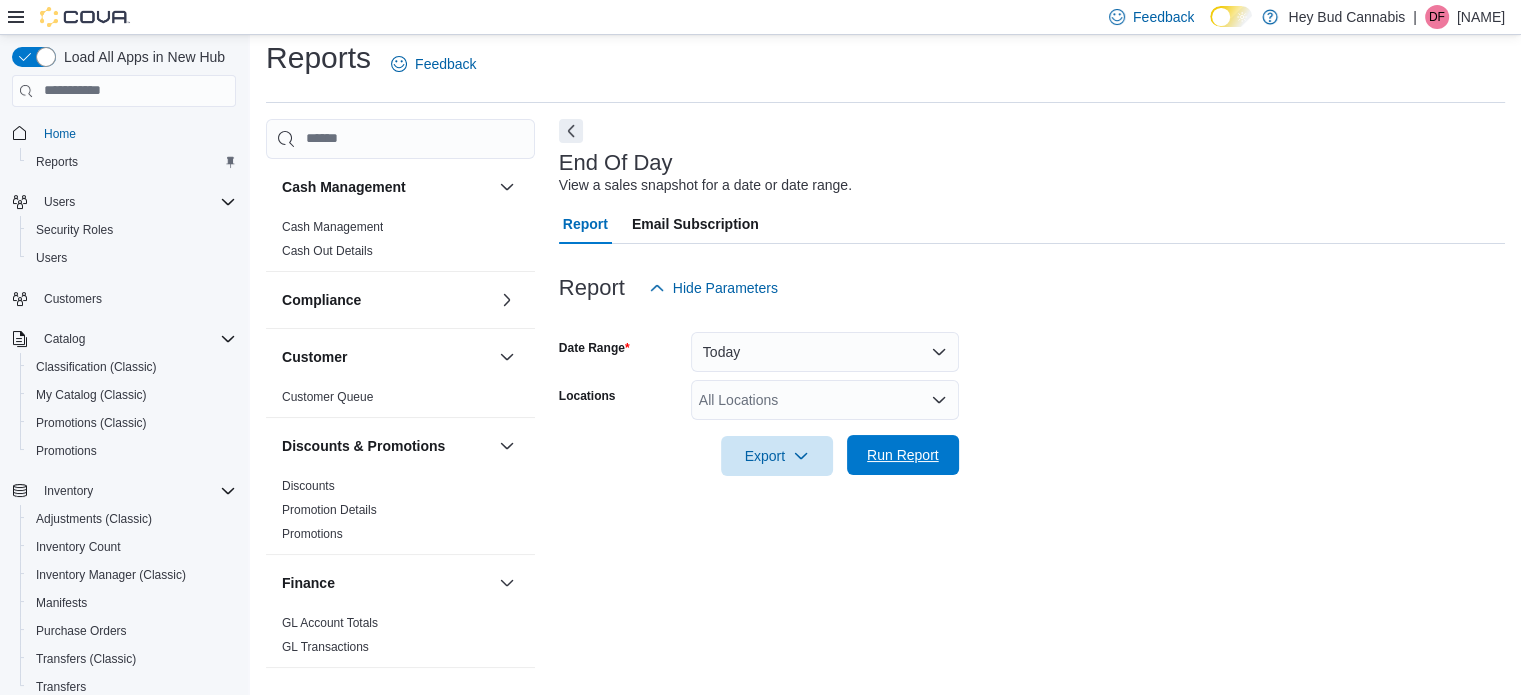 click on "Run Report" at bounding box center [903, 455] 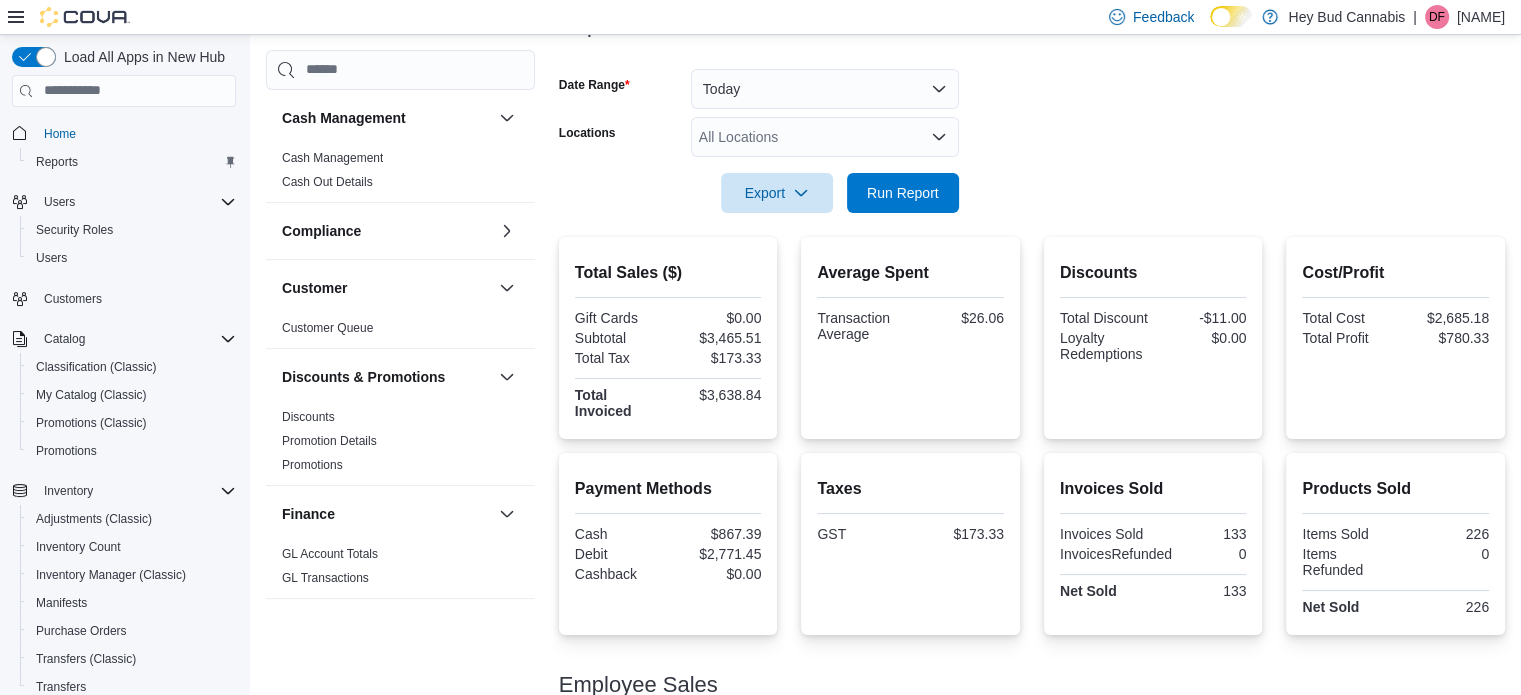 scroll, scrollTop: 423, scrollLeft: 0, axis: vertical 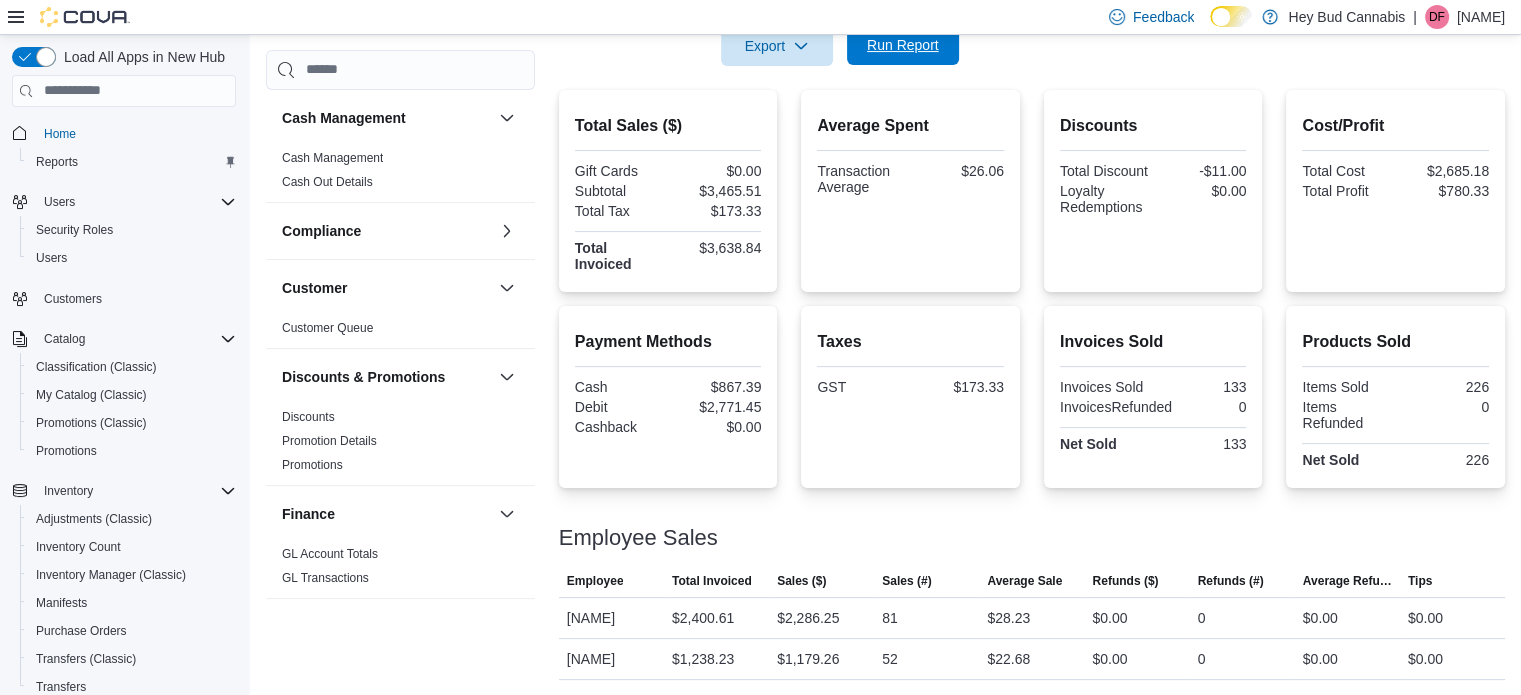click on "Run Report" at bounding box center (903, 45) 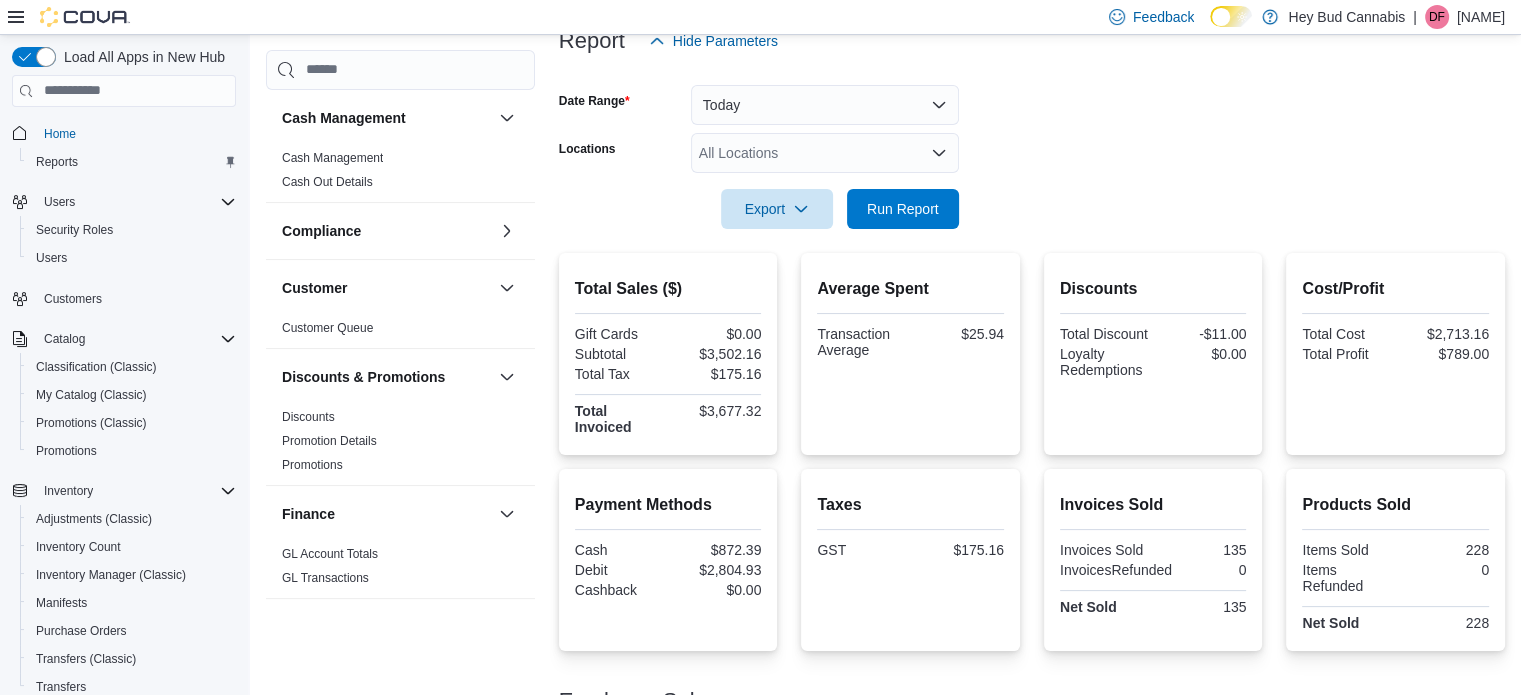scroll, scrollTop: 223, scrollLeft: 0, axis: vertical 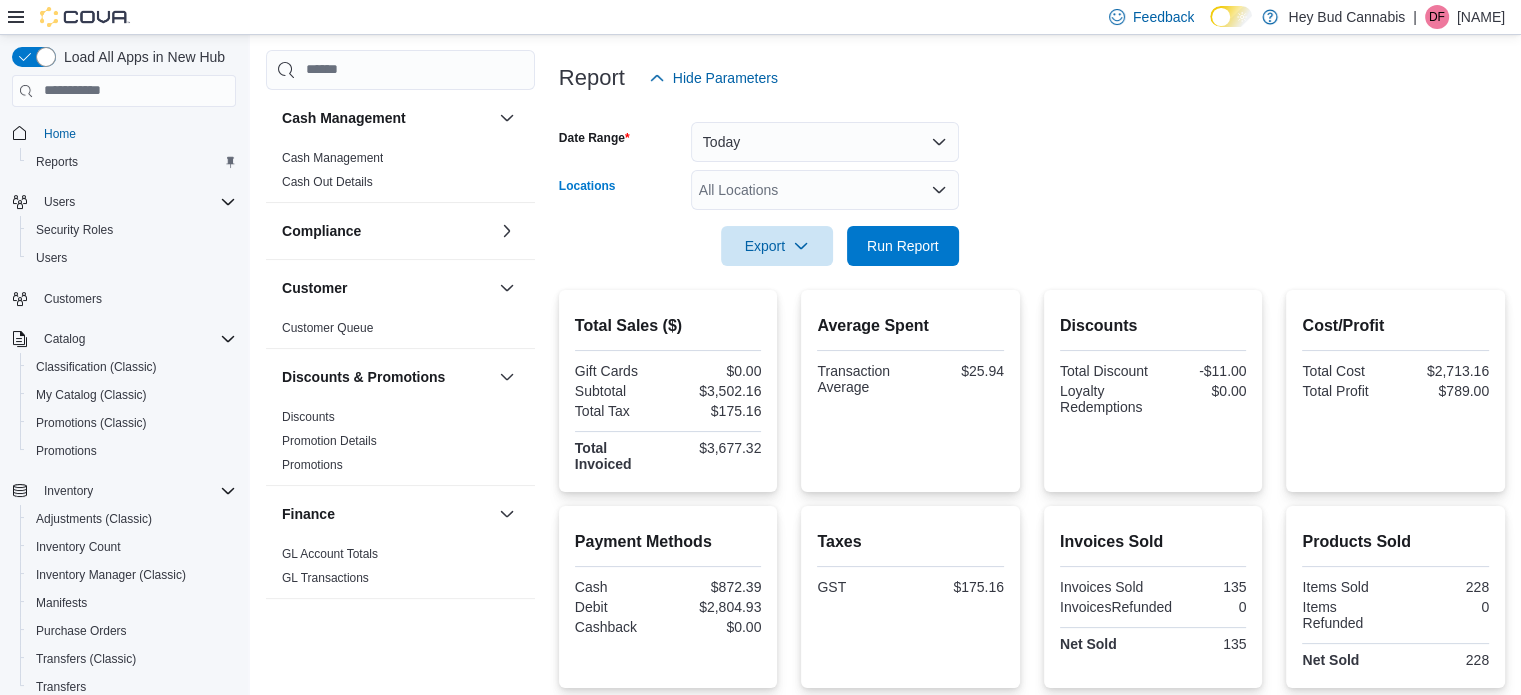 click on "All Locations" at bounding box center (825, 190) 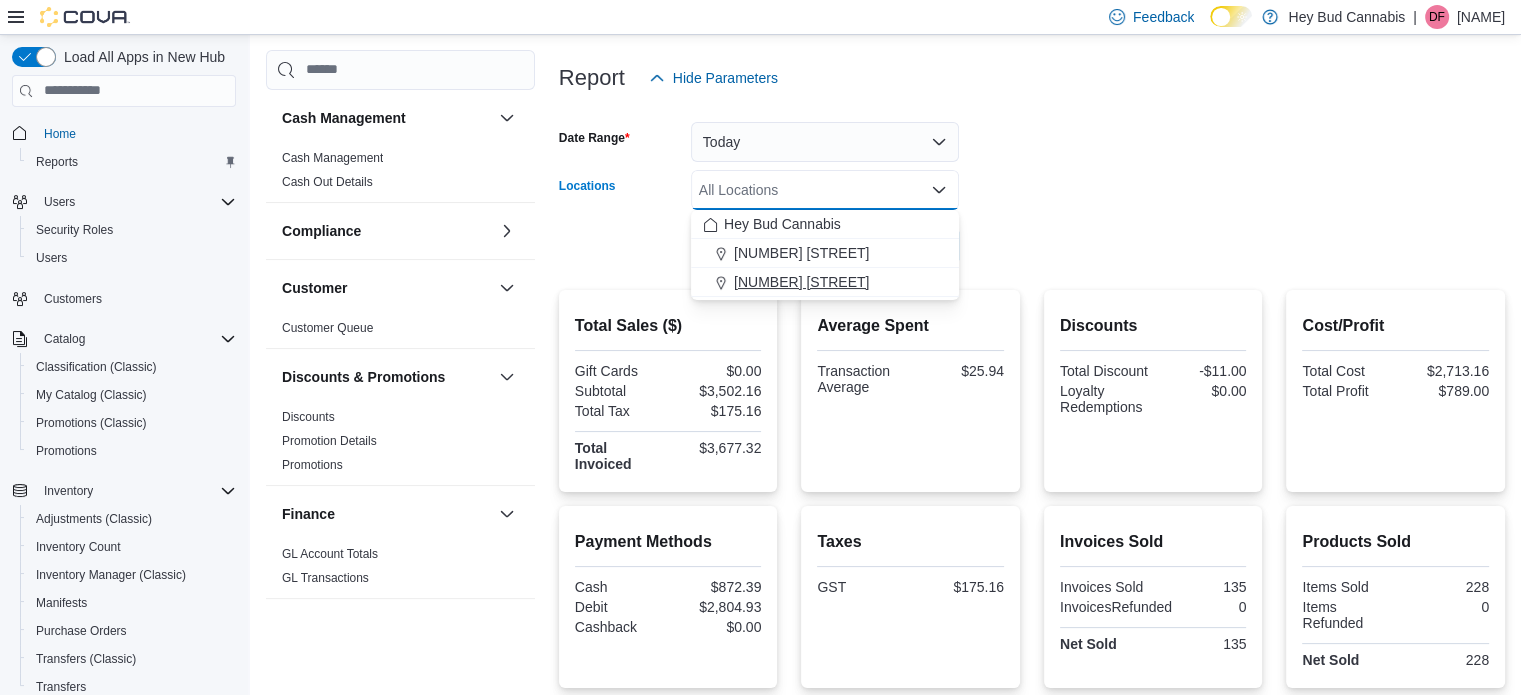 click on "[NUMBER] [STREET]" at bounding box center (801, 282) 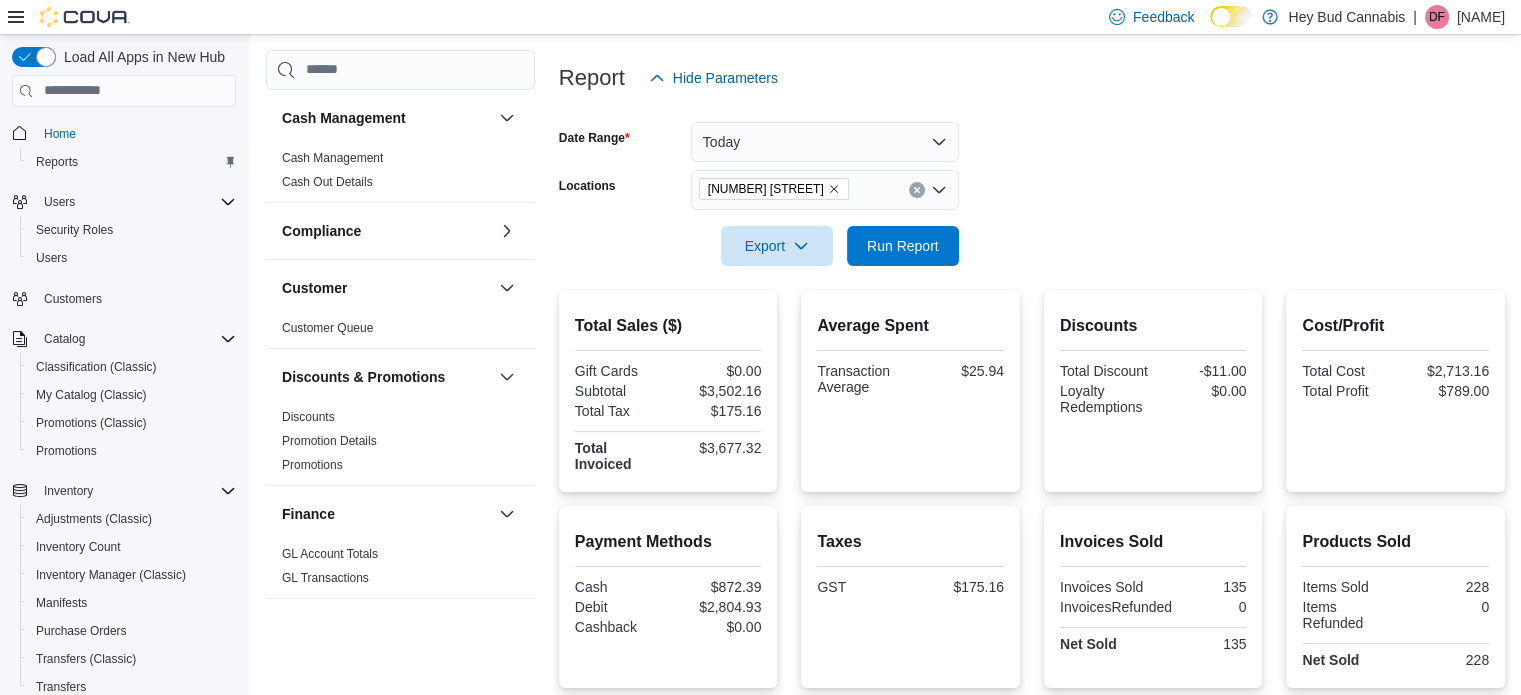 click at bounding box center (1032, 218) 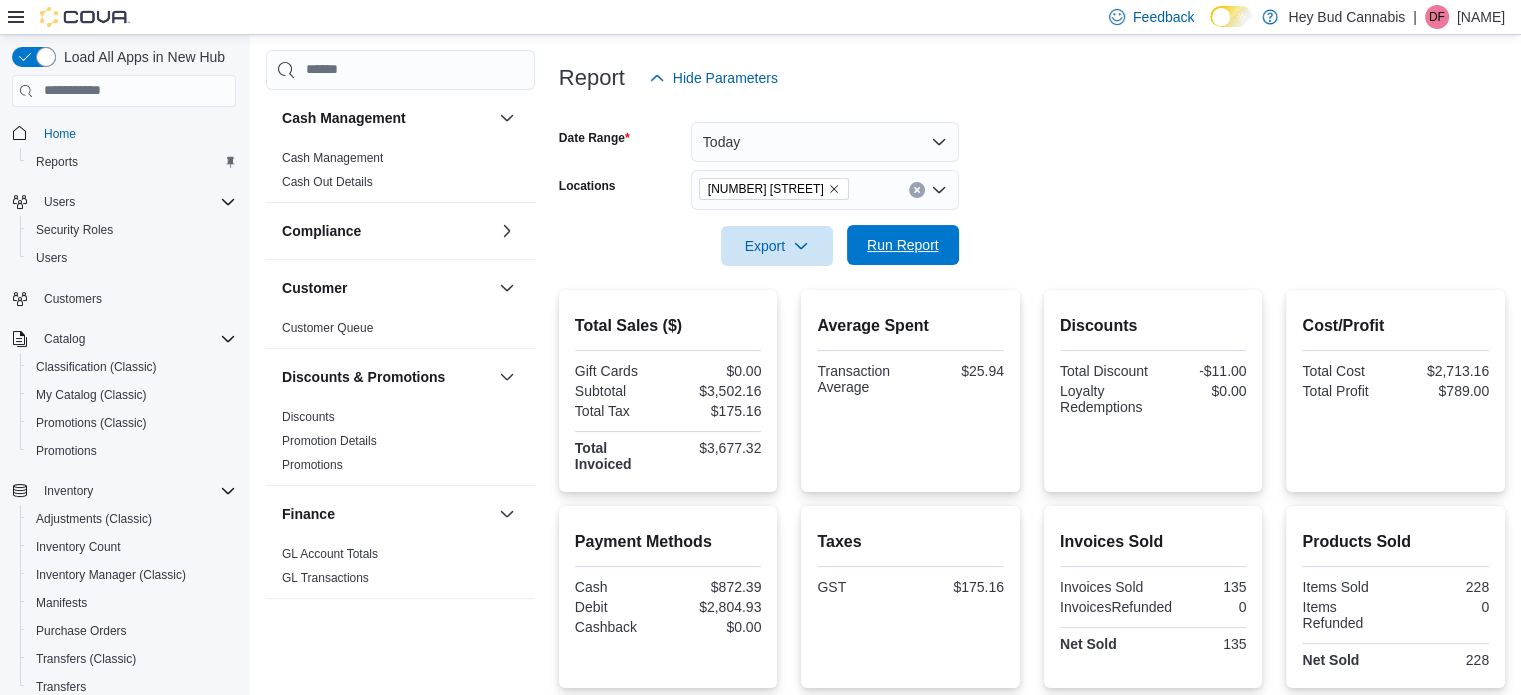 click on "Run Report" at bounding box center [903, 245] 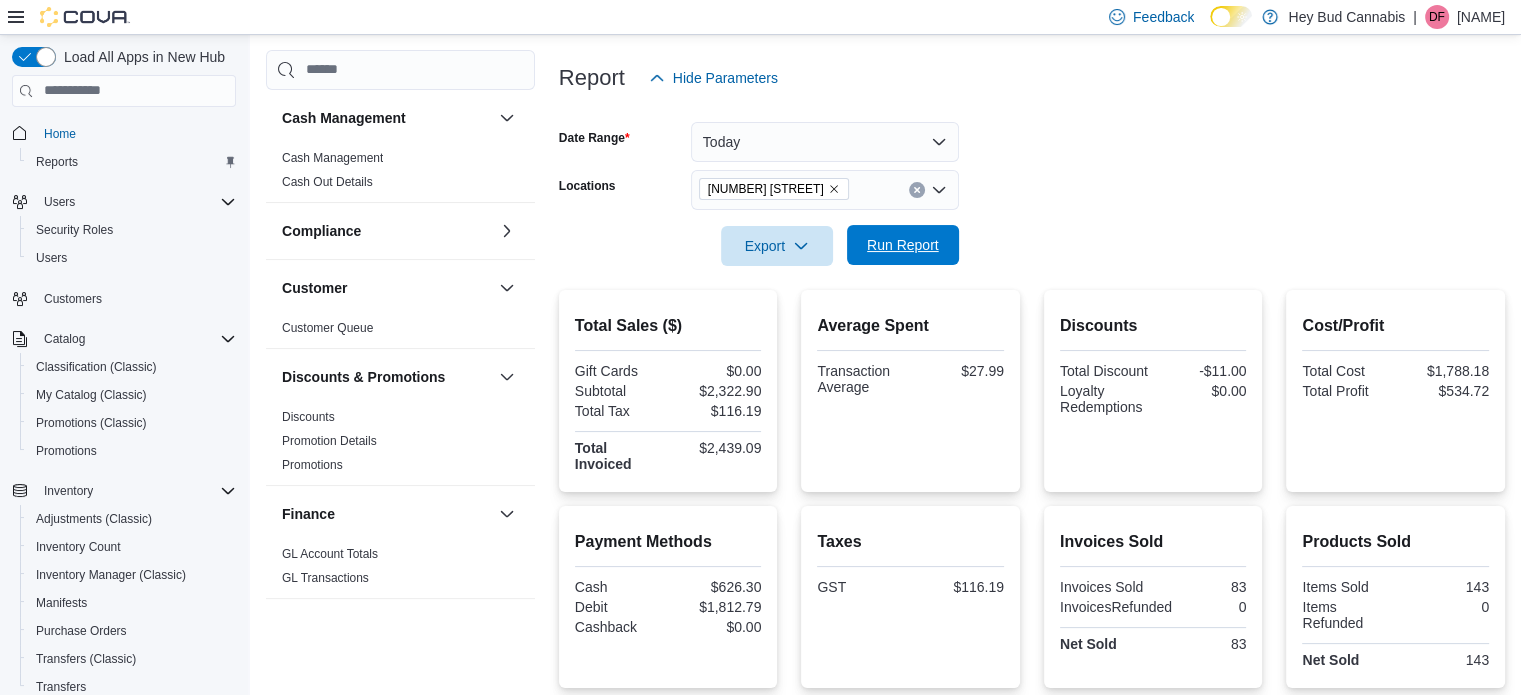 click on "Run Report" at bounding box center [903, 245] 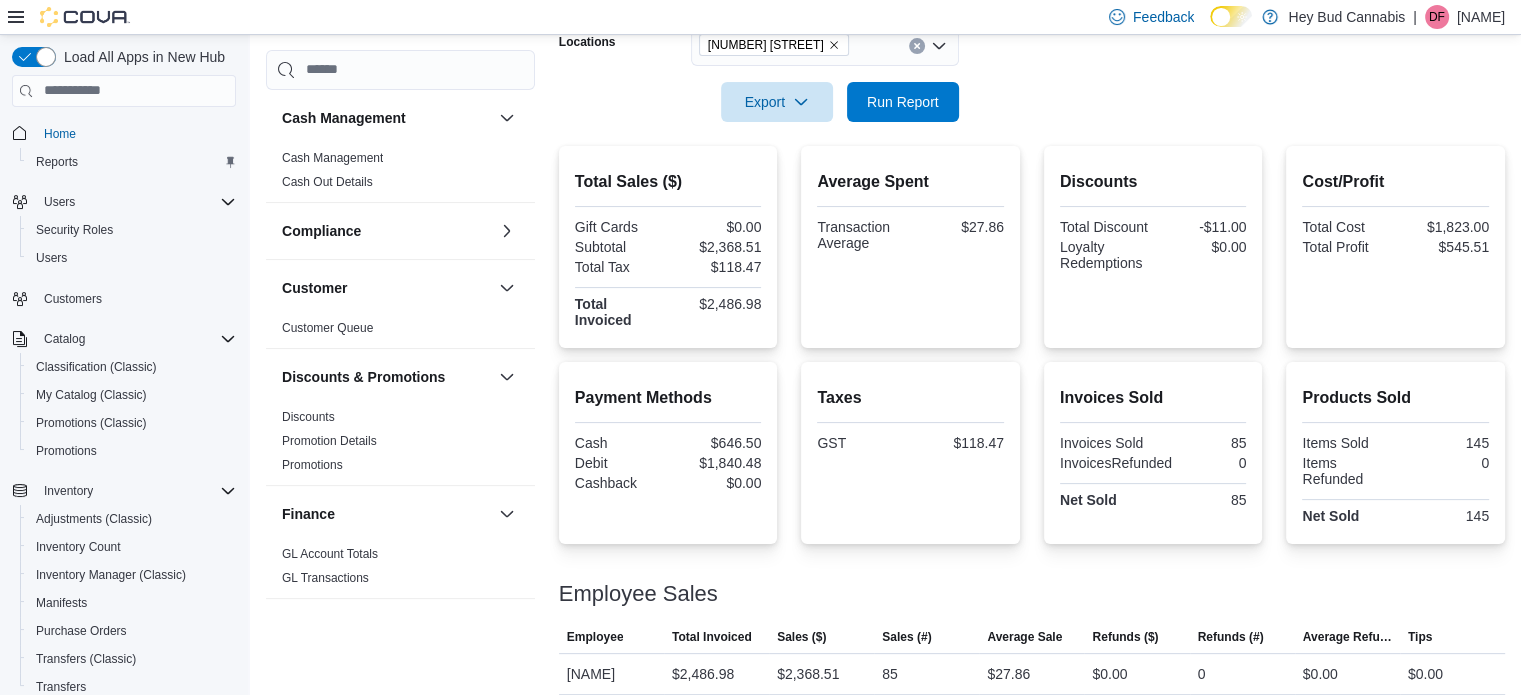 scroll, scrollTop: 282, scrollLeft: 0, axis: vertical 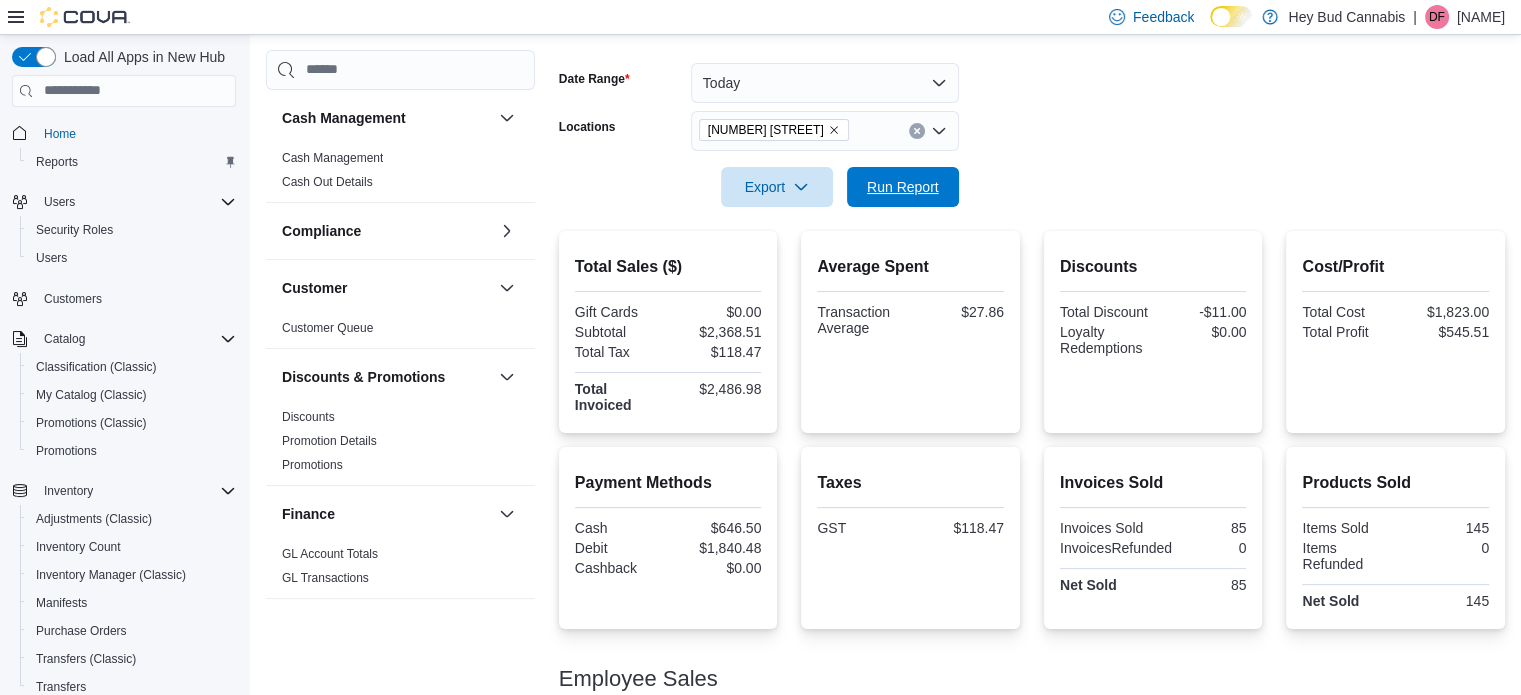 drag, startPoint x: 916, startPoint y: 183, endPoint x: 1064, endPoint y: 191, distance: 148.21606 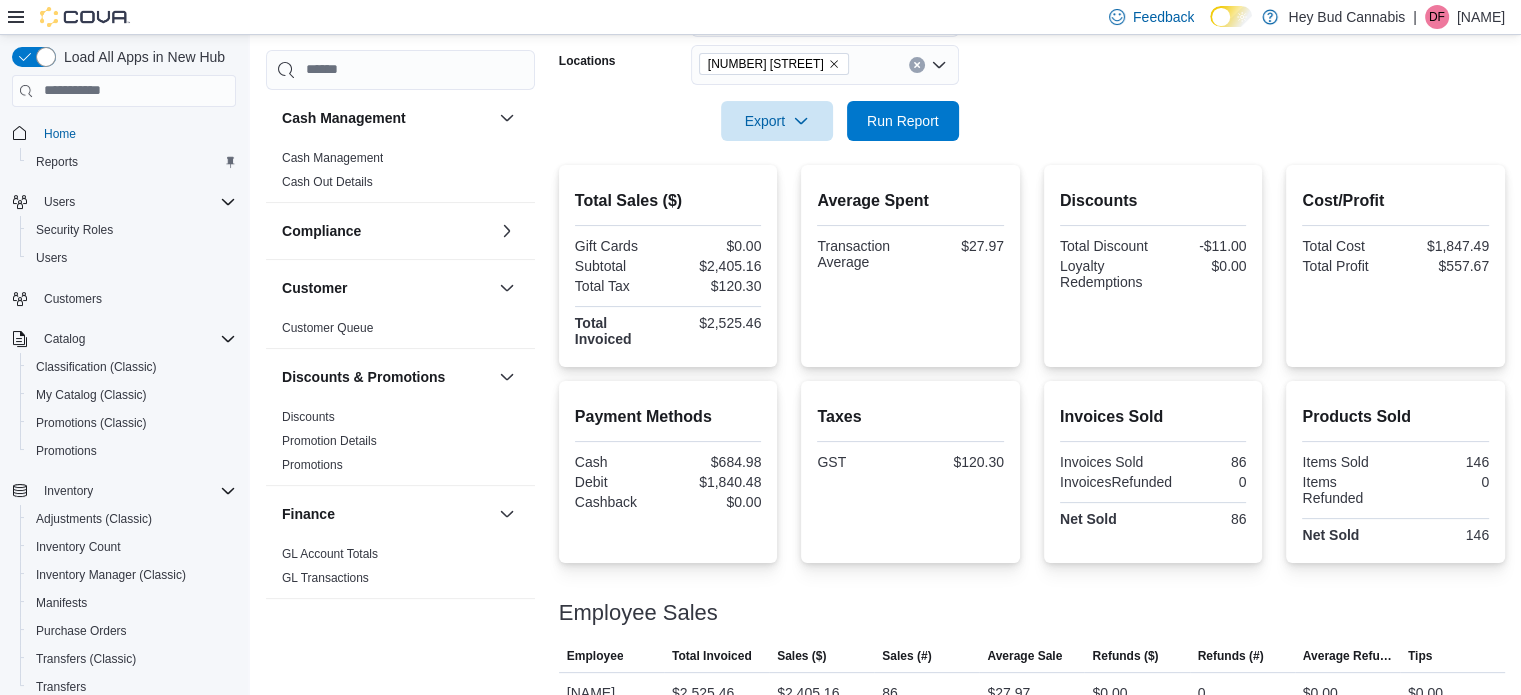scroll, scrollTop: 382, scrollLeft: 0, axis: vertical 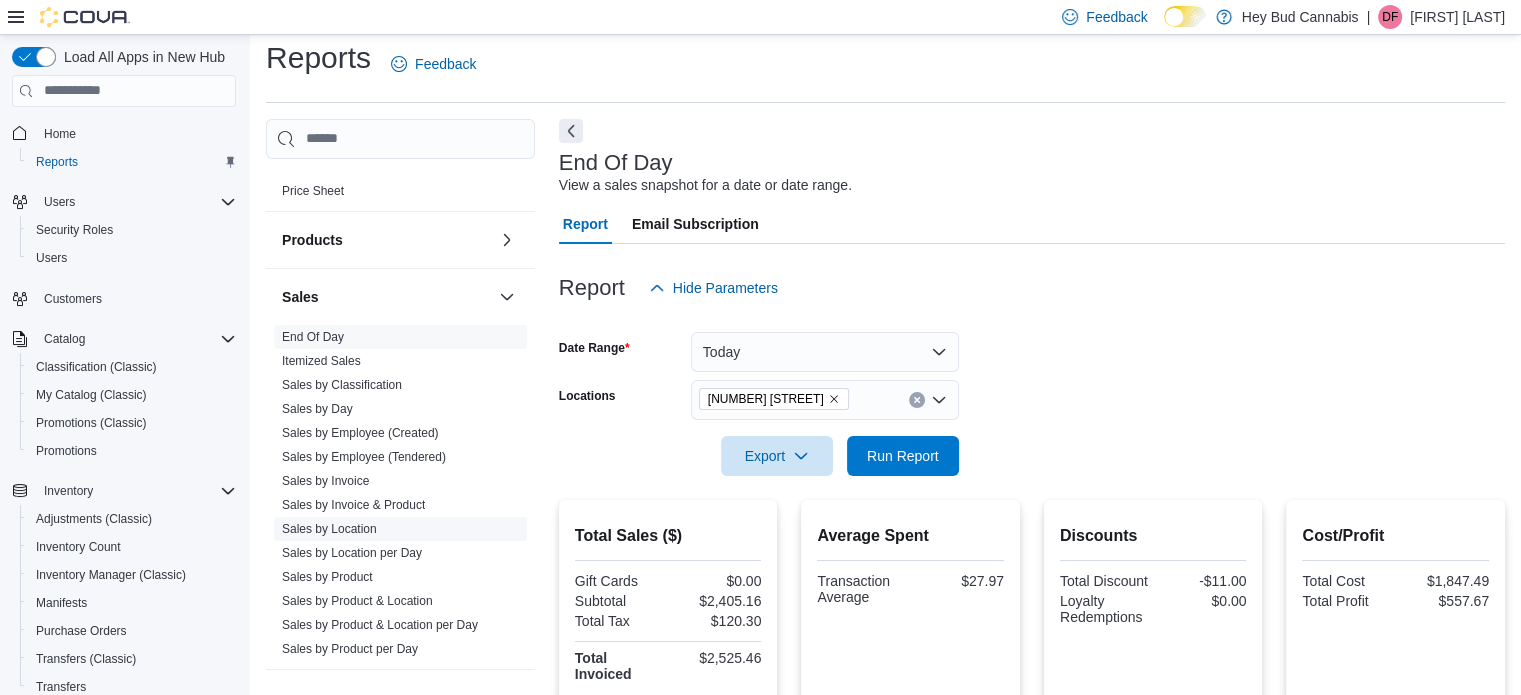 click on "Sales by Location" at bounding box center [329, 529] 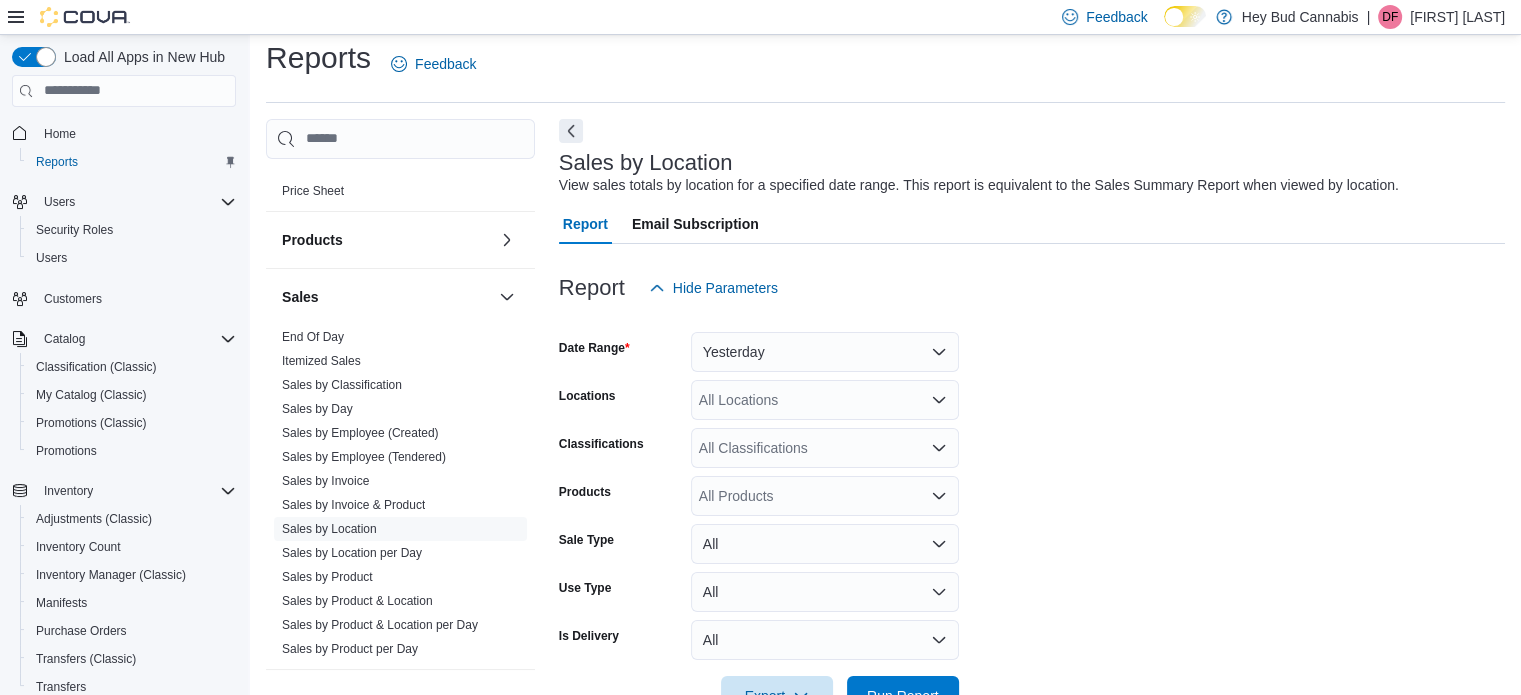 scroll, scrollTop: 46, scrollLeft: 0, axis: vertical 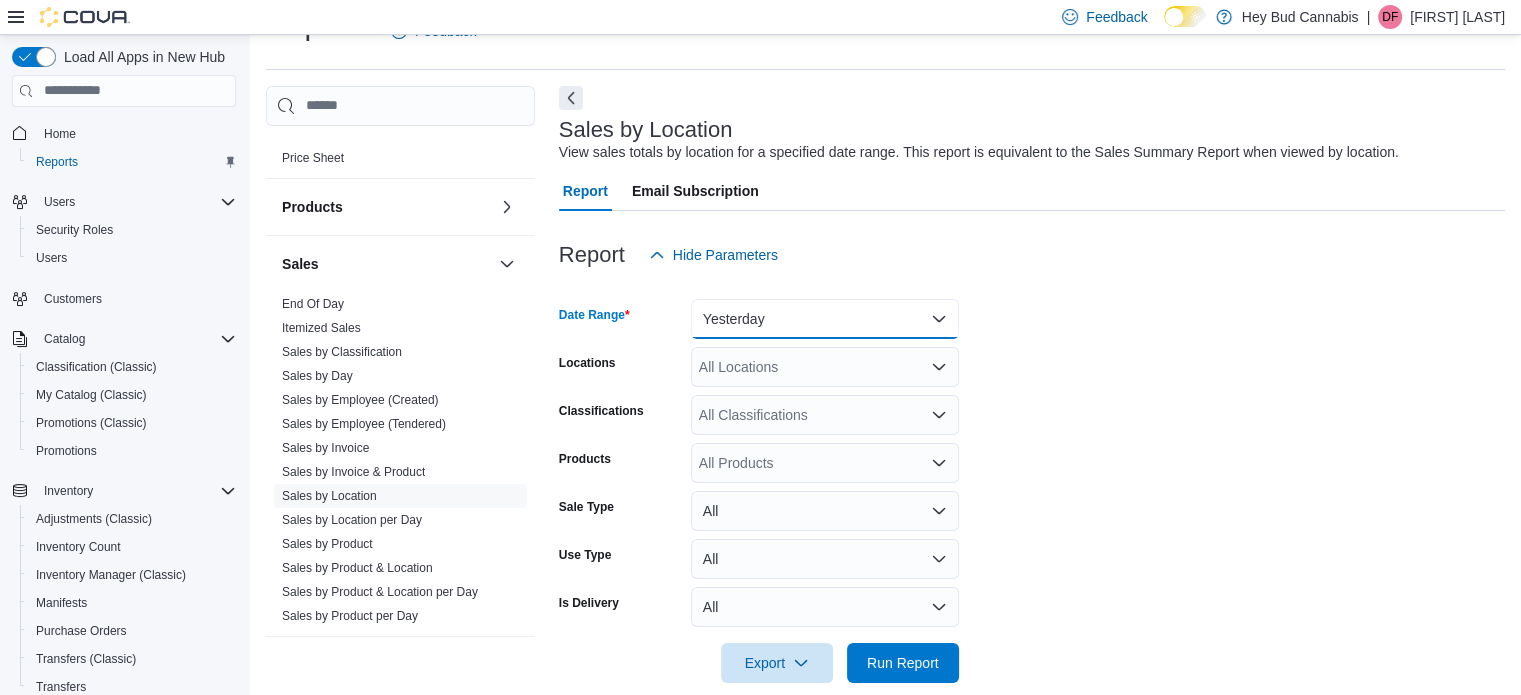 click on "Yesterday" at bounding box center (825, 319) 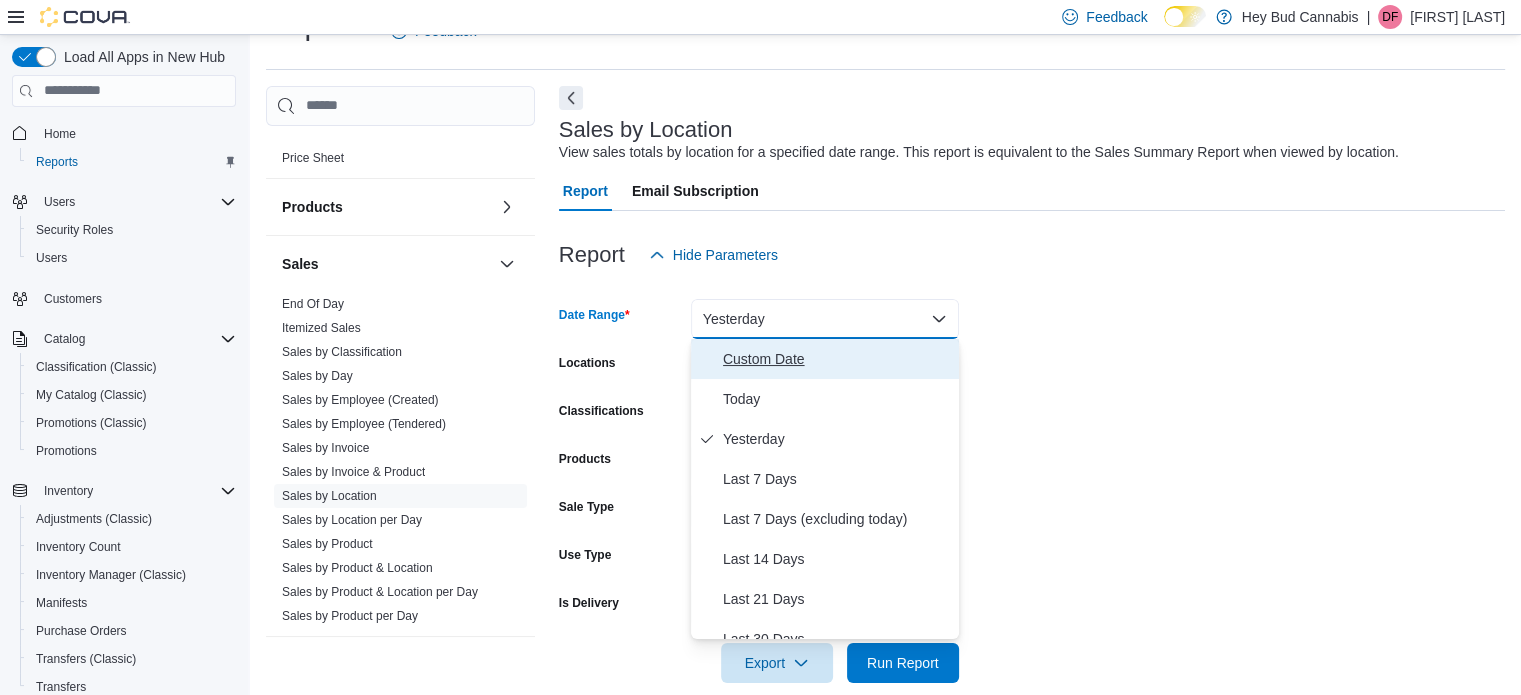 click on "Custom Date" at bounding box center (837, 359) 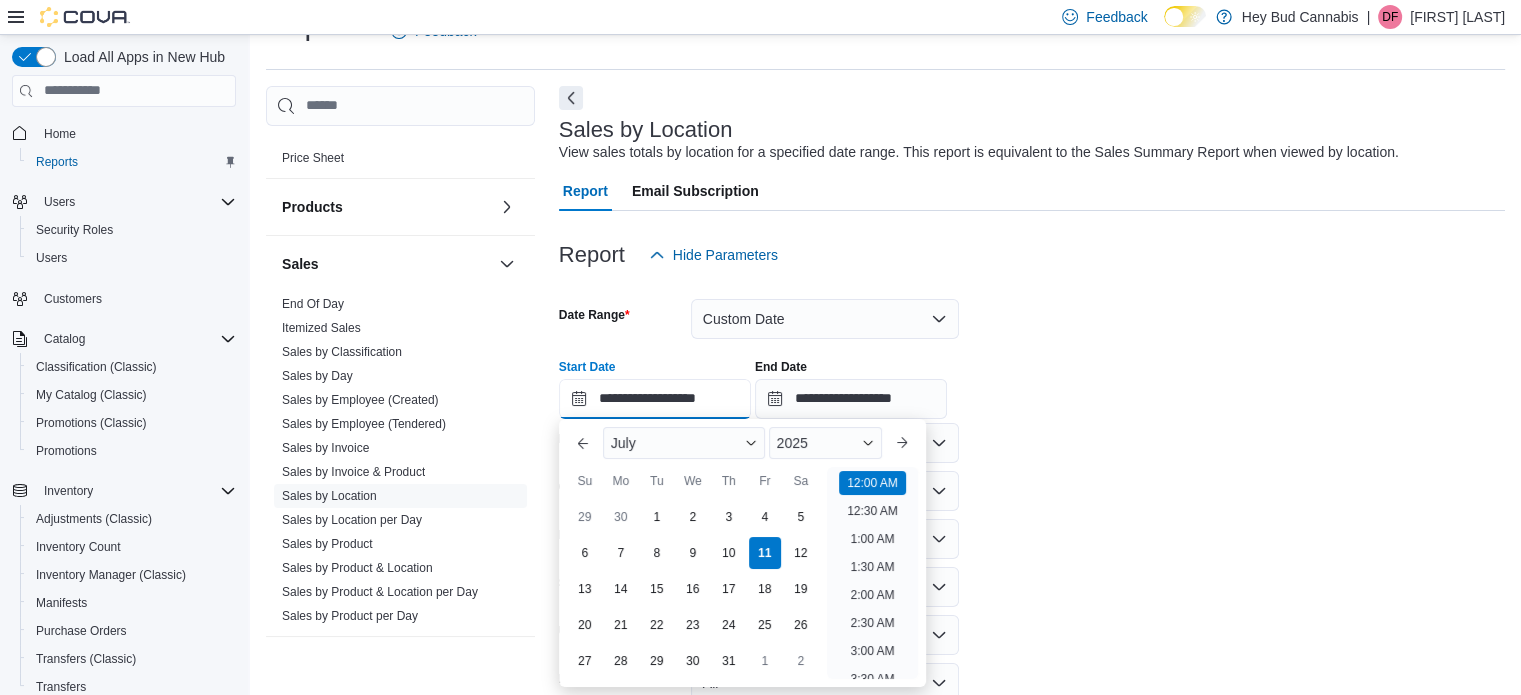 click on "**********" at bounding box center [655, 399] 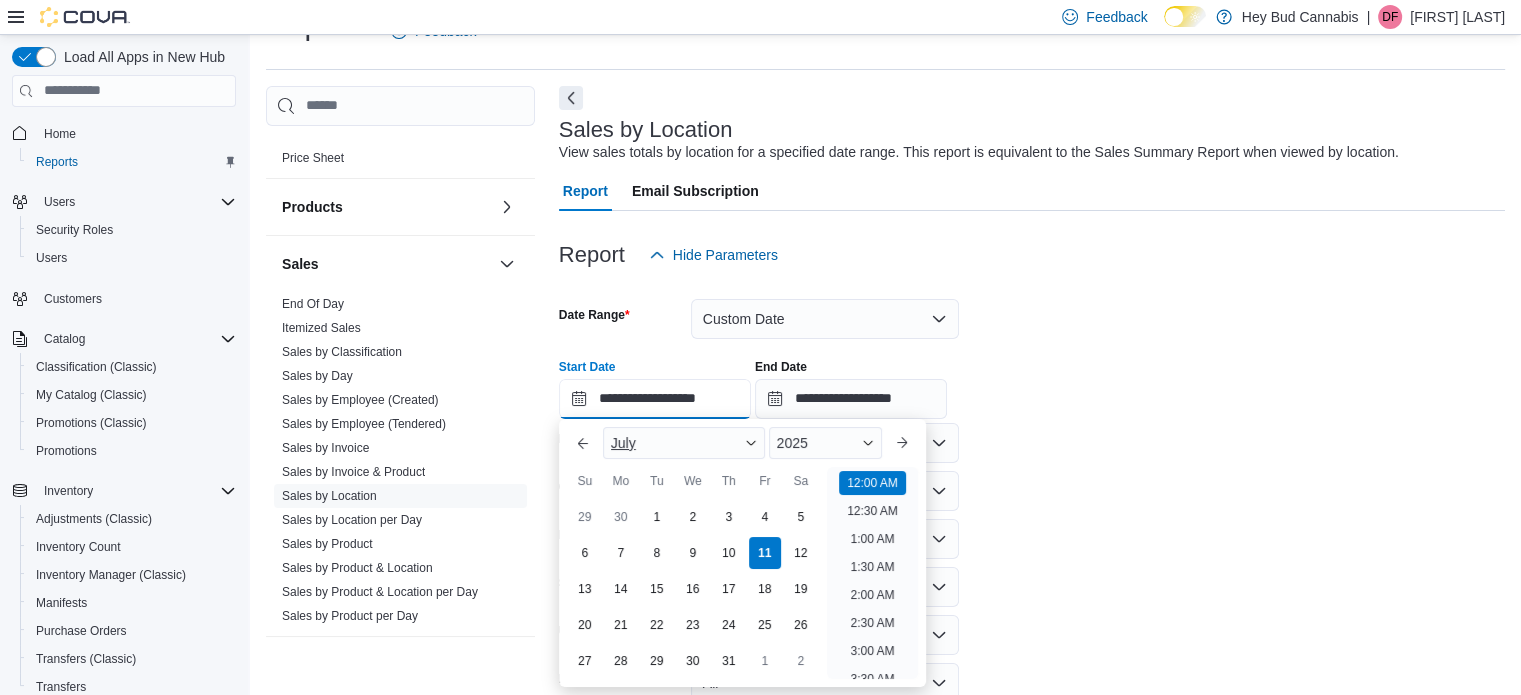 scroll, scrollTop: 62, scrollLeft: 0, axis: vertical 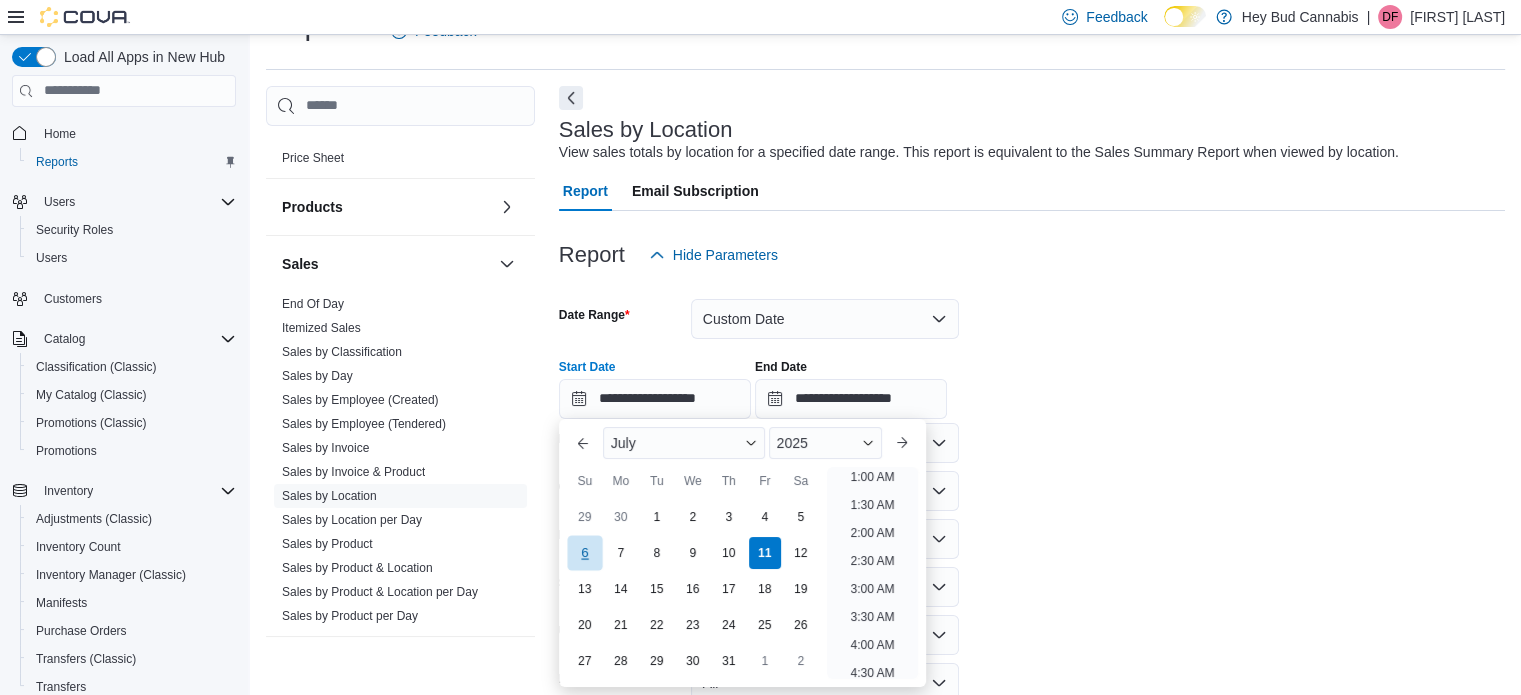 click on "6" at bounding box center [584, 552] 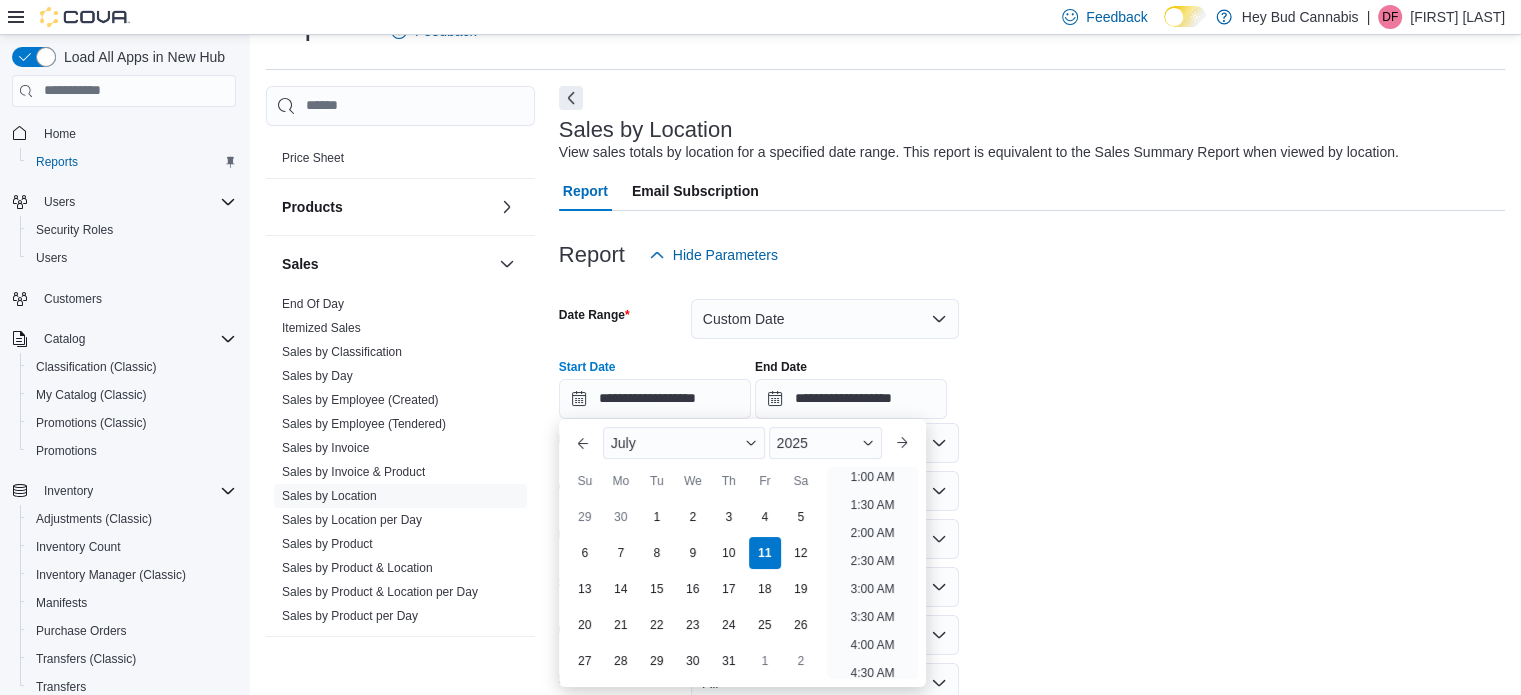 type on "**********" 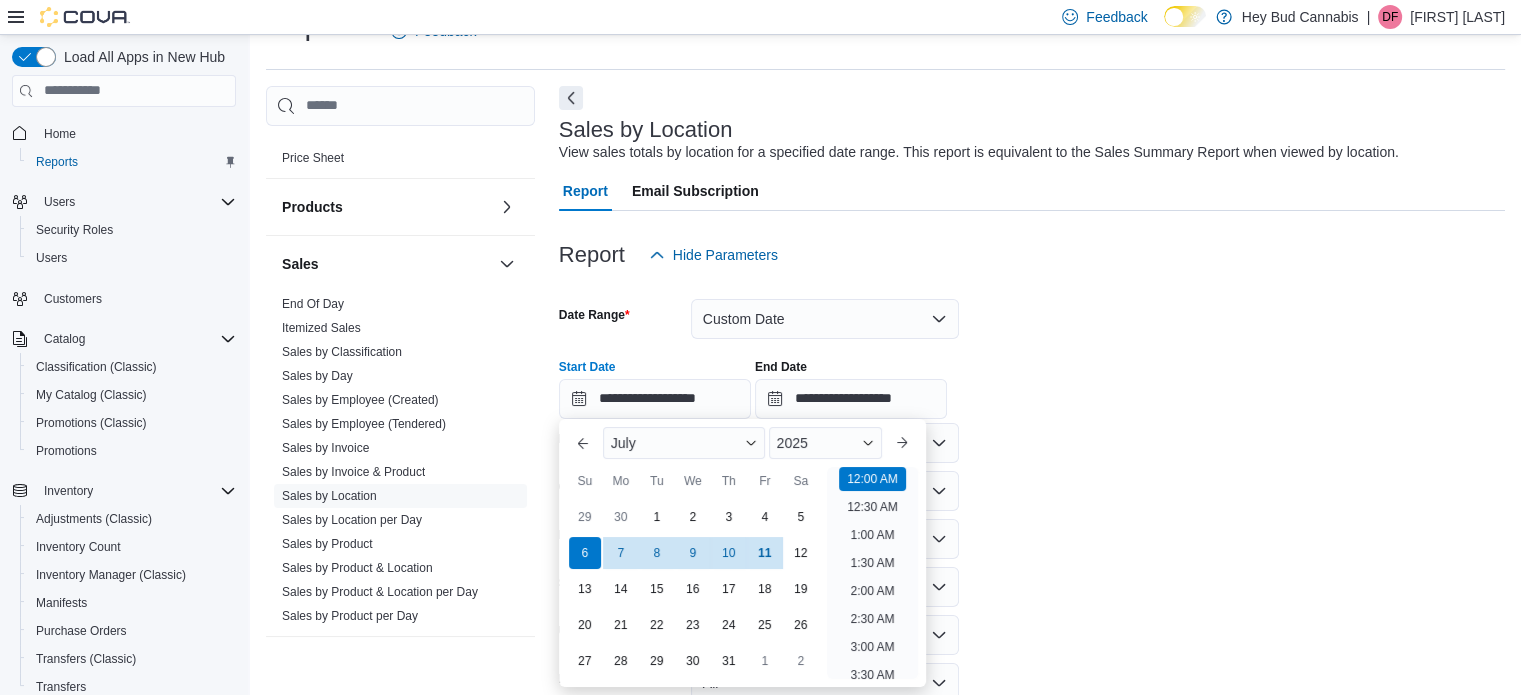 click on "**********" at bounding box center (1032, 517) 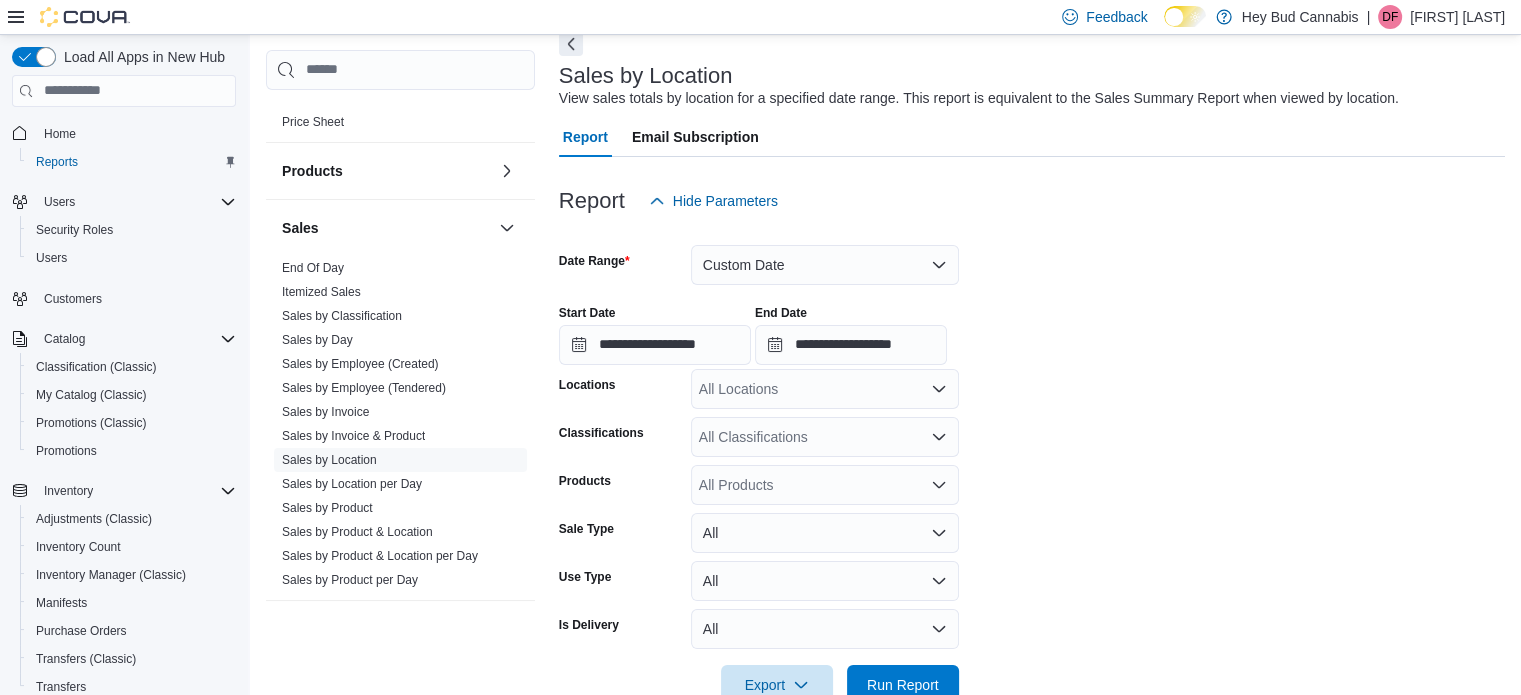 scroll, scrollTop: 149, scrollLeft: 0, axis: vertical 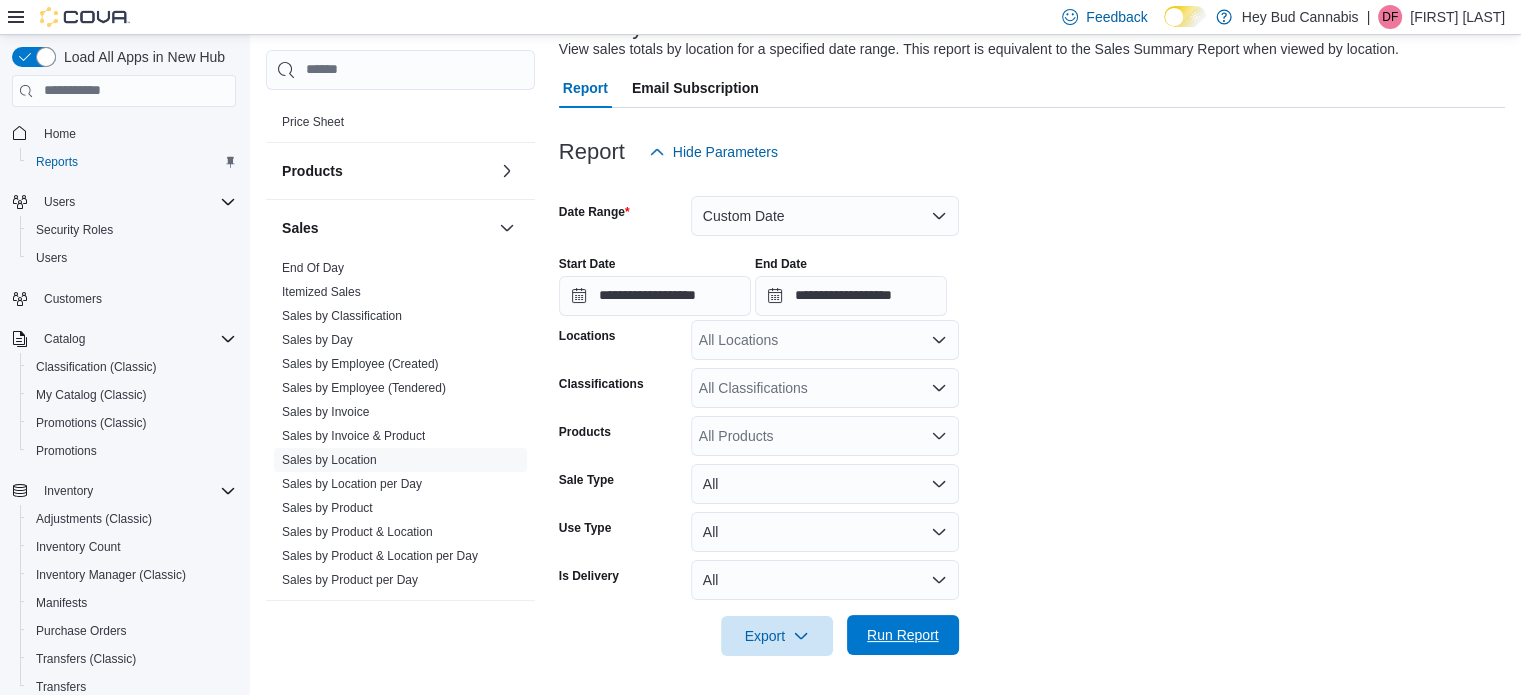 click on "Run Report" at bounding box center (903, 635) 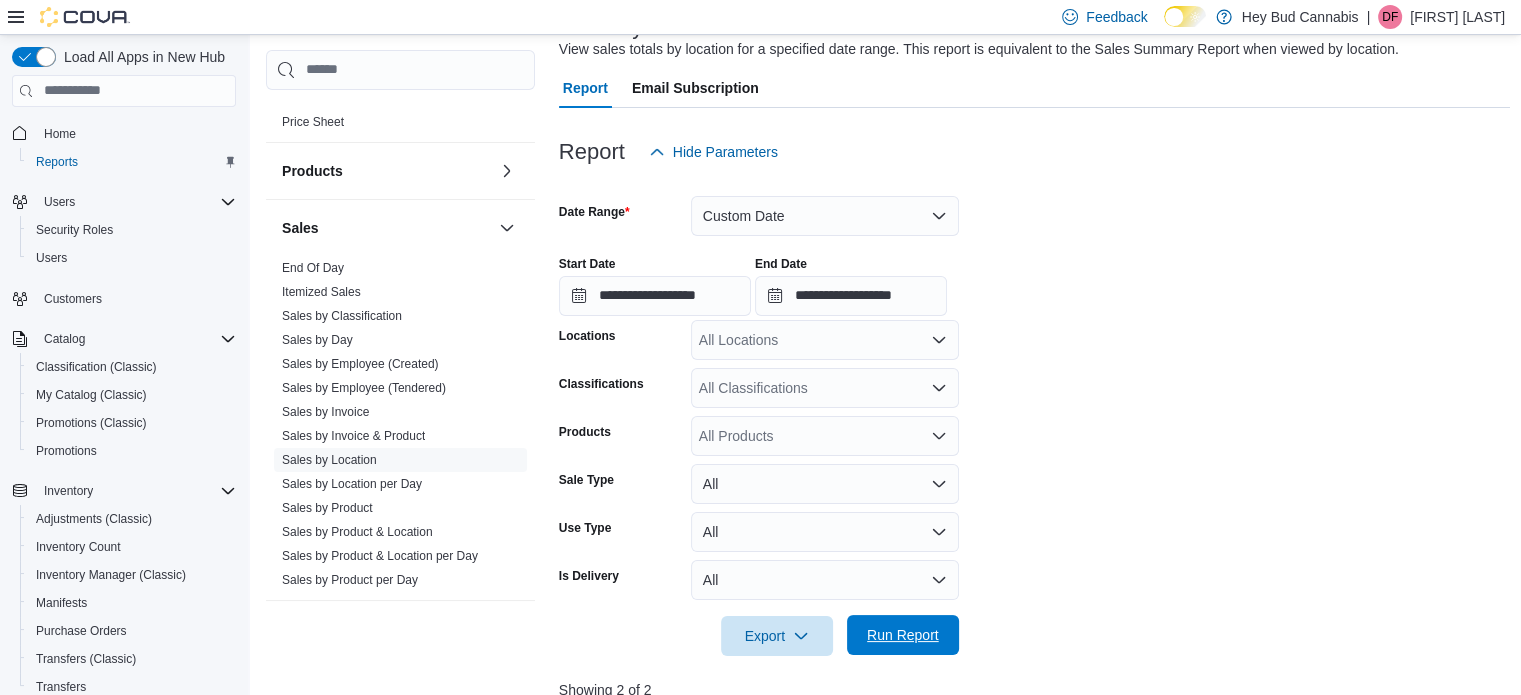 click on "Run Report" at bounding box center (903, 635) 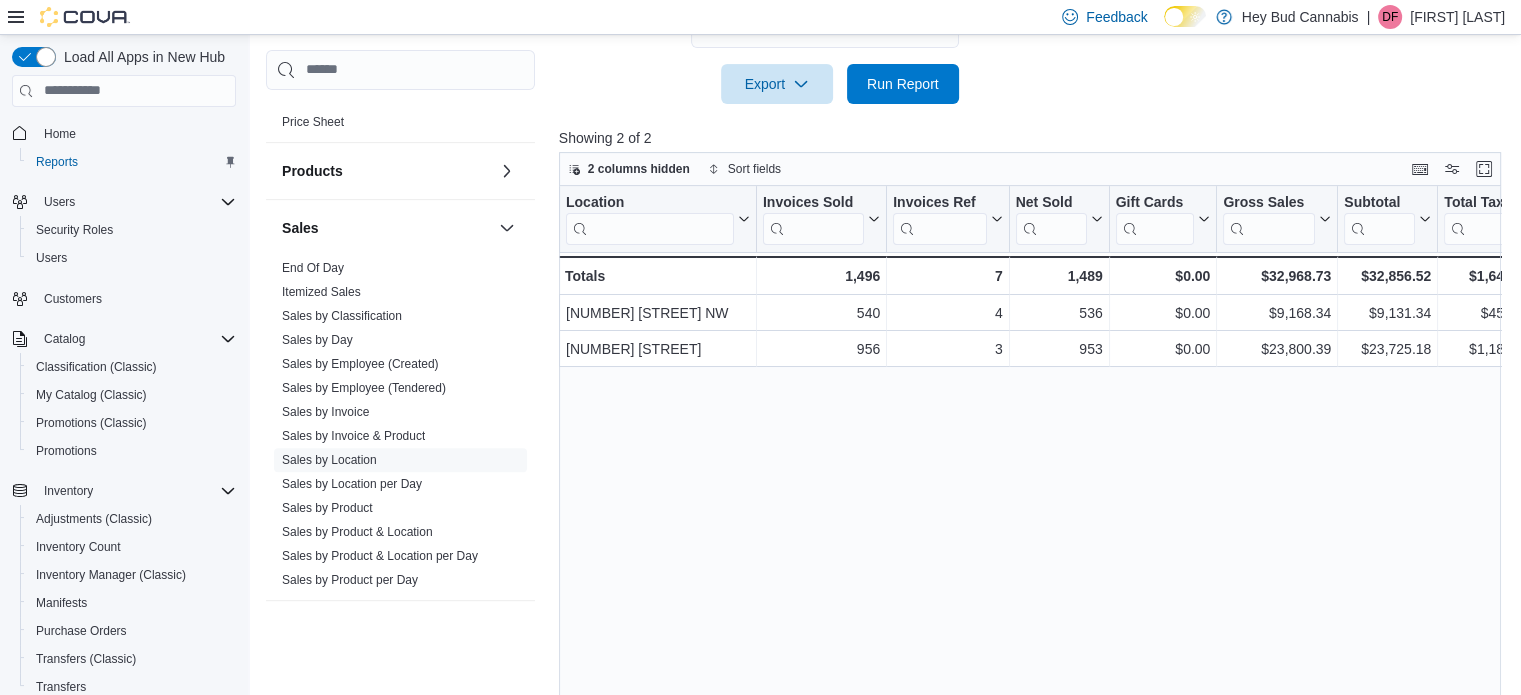 scroll, scrollTop: 729, scrollLeft: 0, axis: vertical 